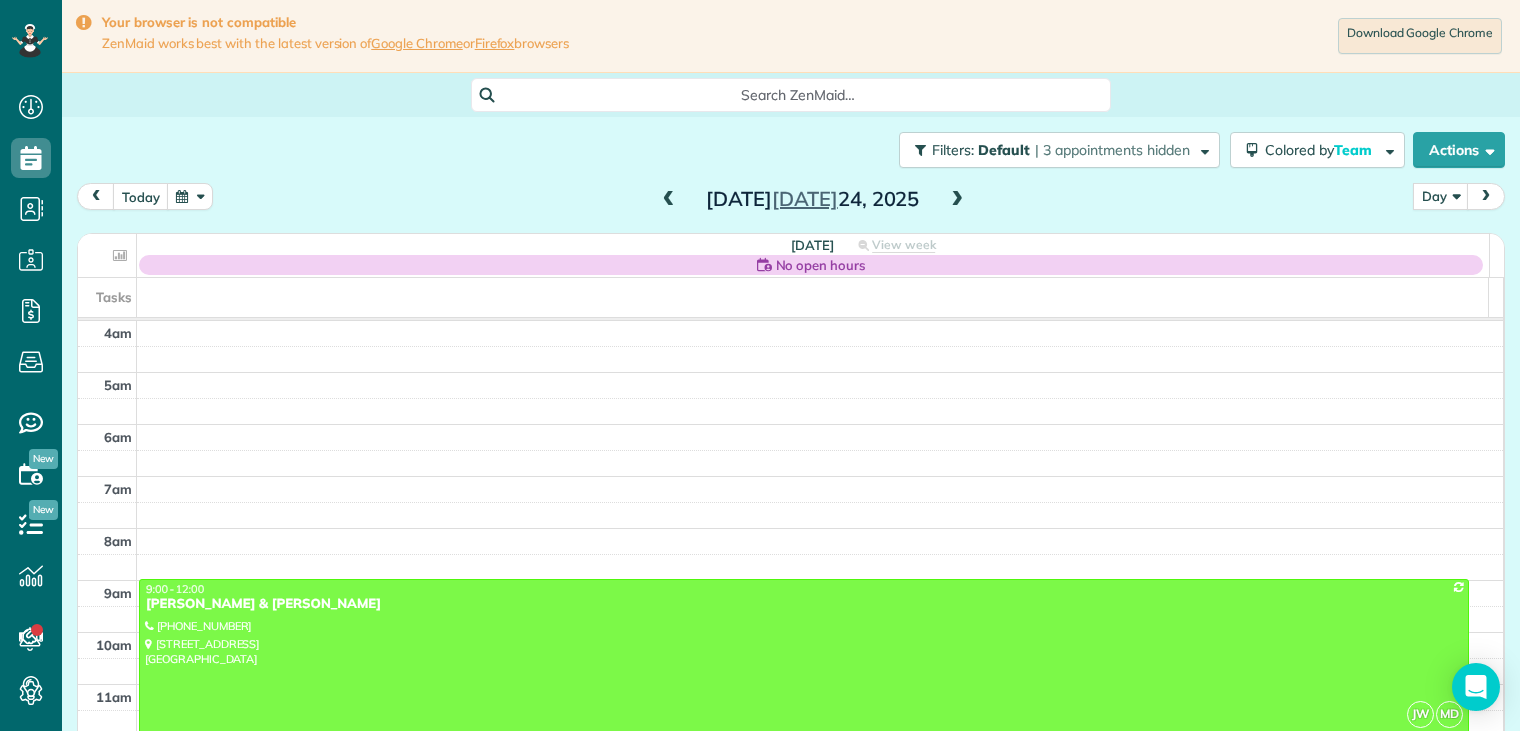 scroll, scrollTop: 0, scrollLeft: 0, axis: both 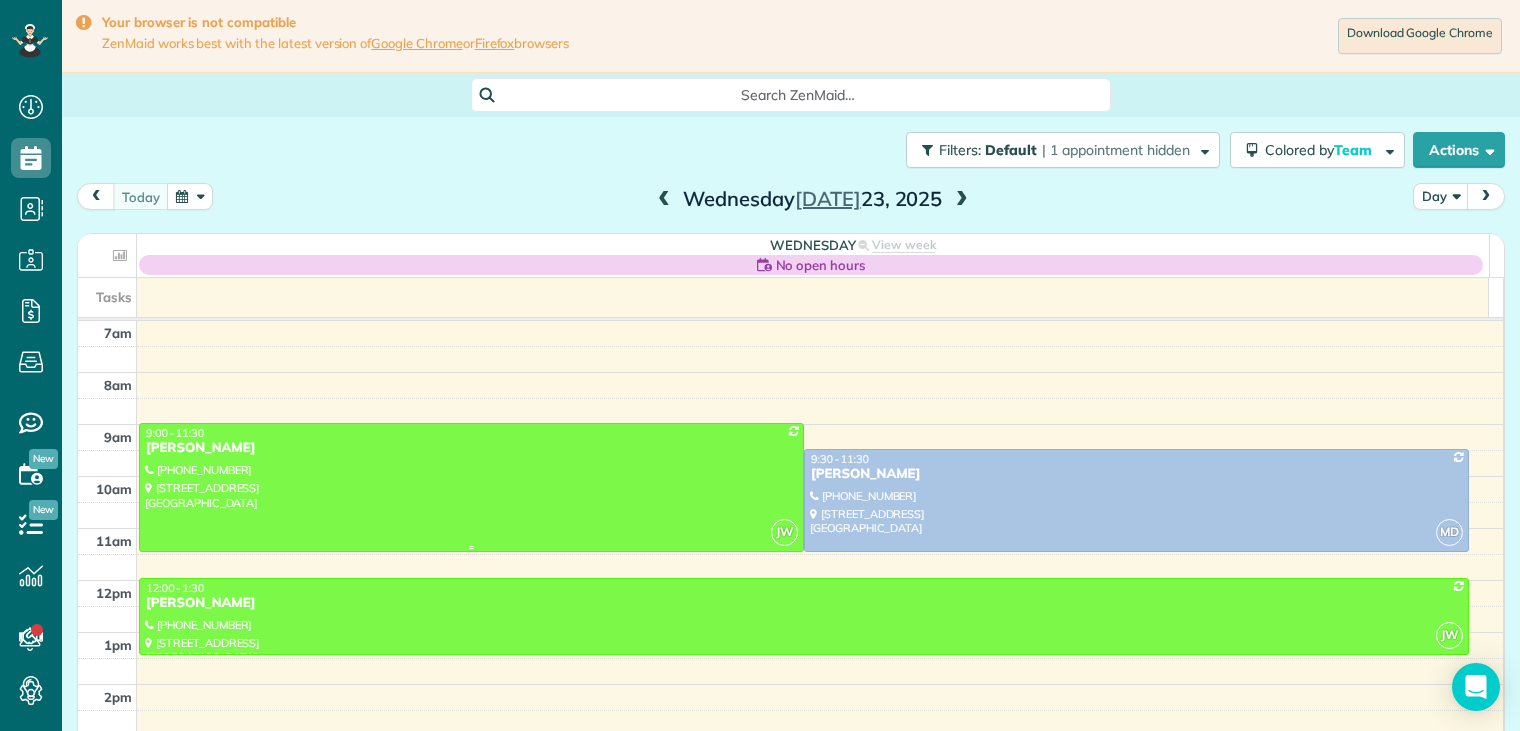 click on "[PERSON_NAME]" at bounding box center (471, 448) 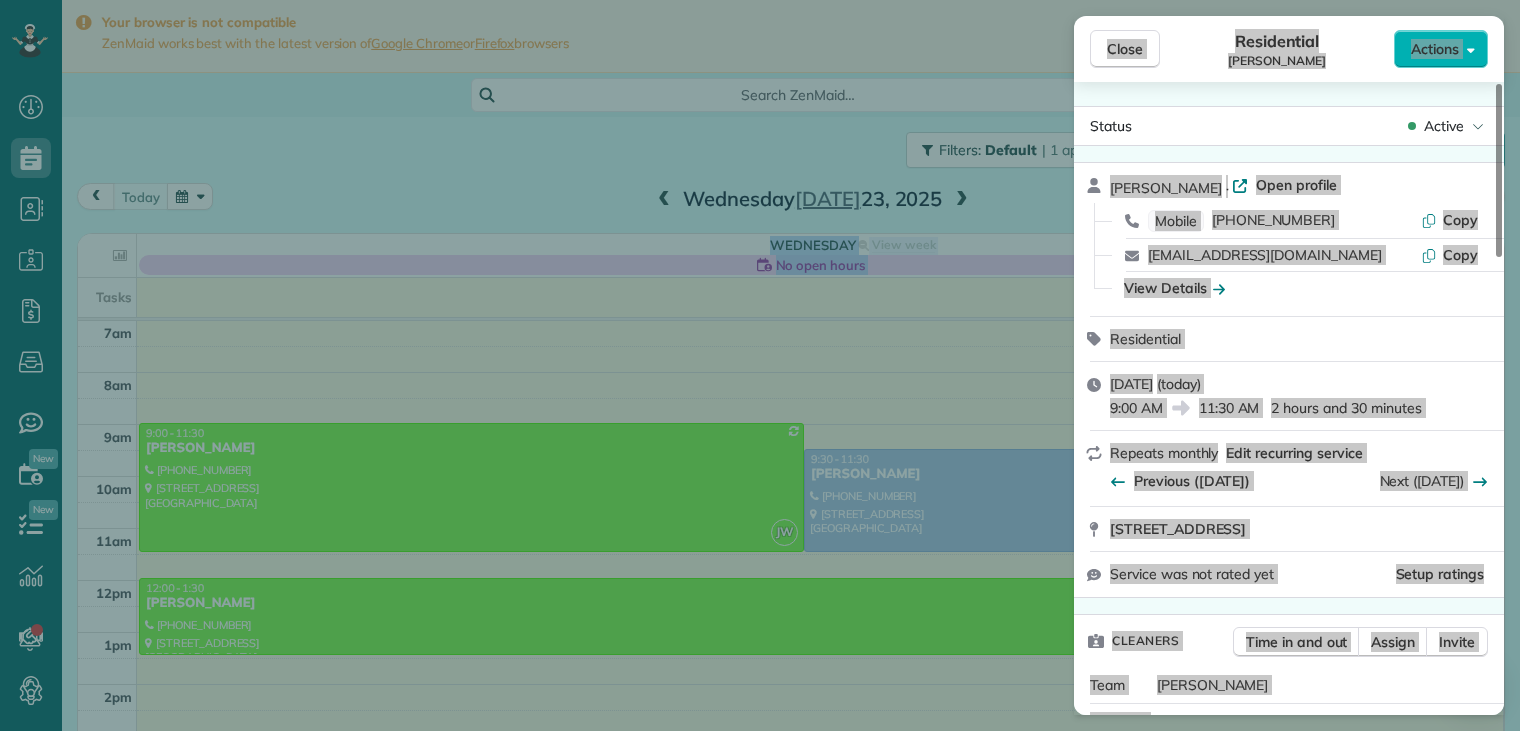 click on "View Details" at bounding box center (1301, 288) 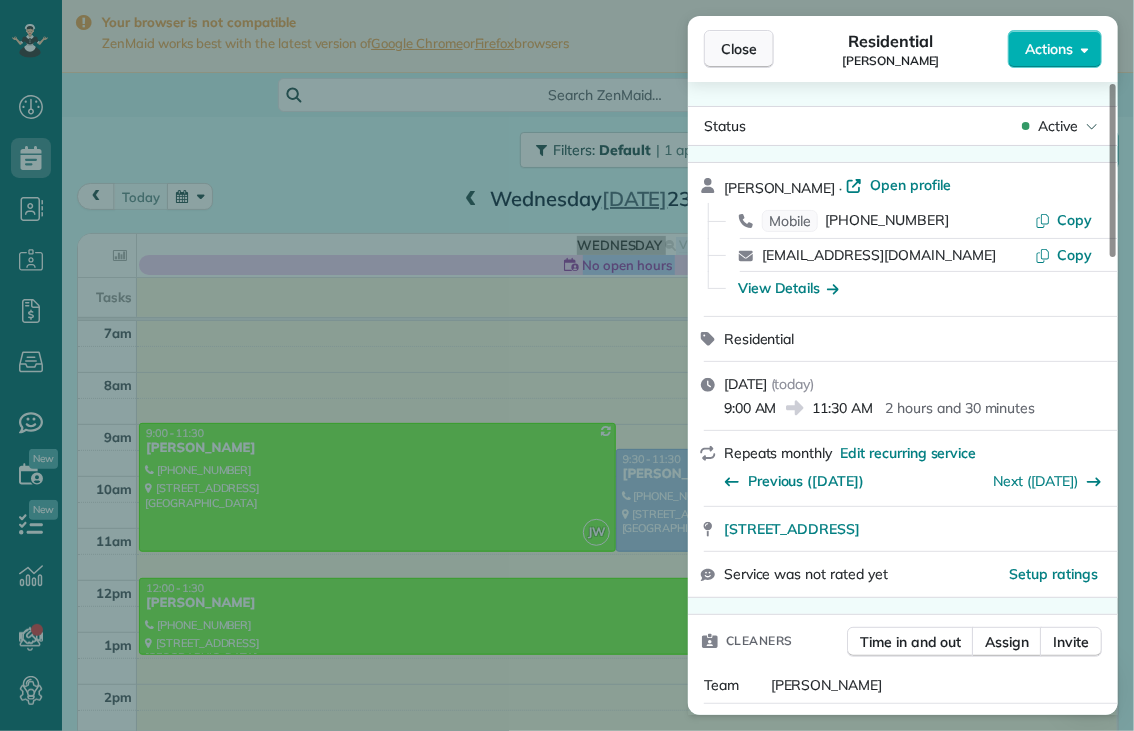 click on "Close" at bounding box center [739, 49] 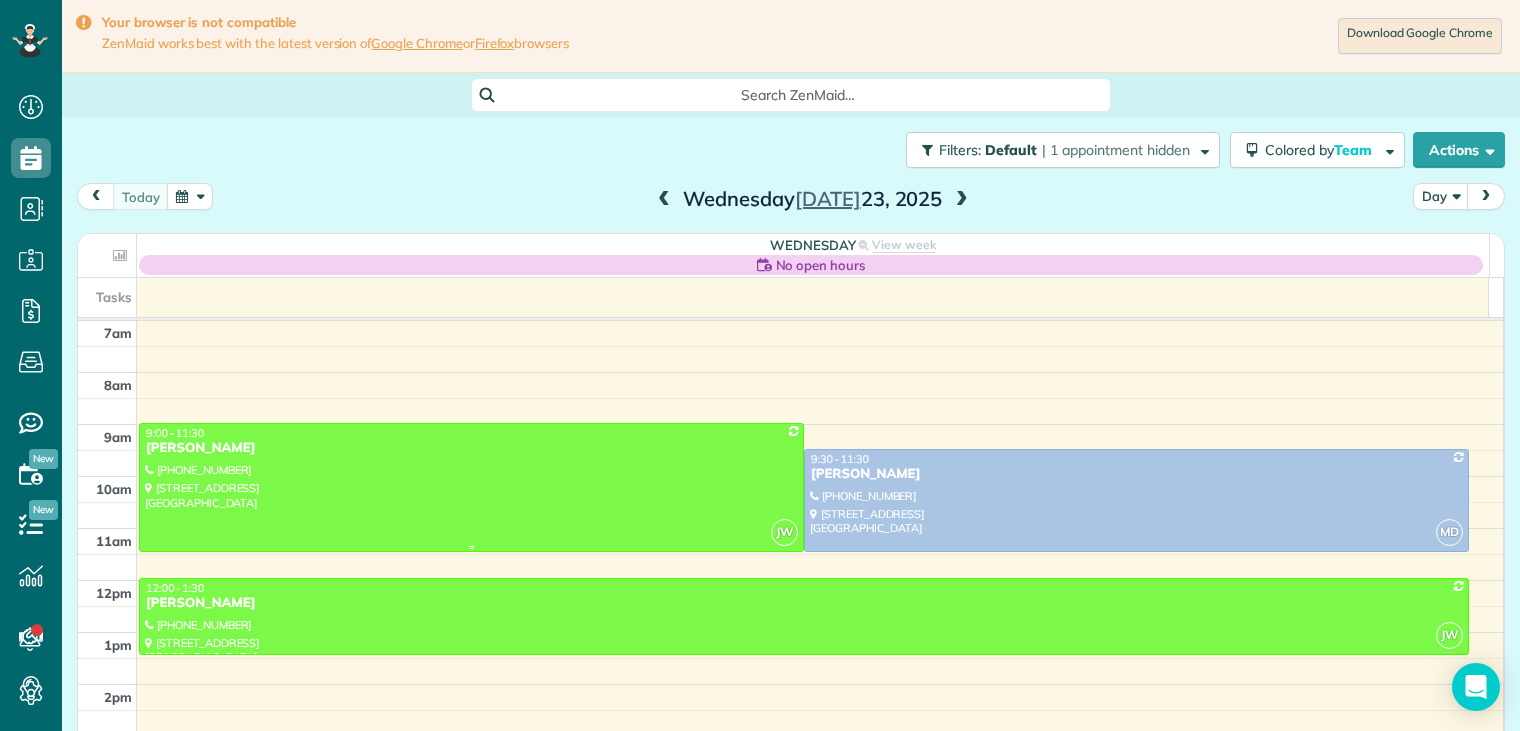 drag, startPoint x: 184, startPoint y: 436, endPoint x: 194, endPoint y: 441, distance: 11.18034 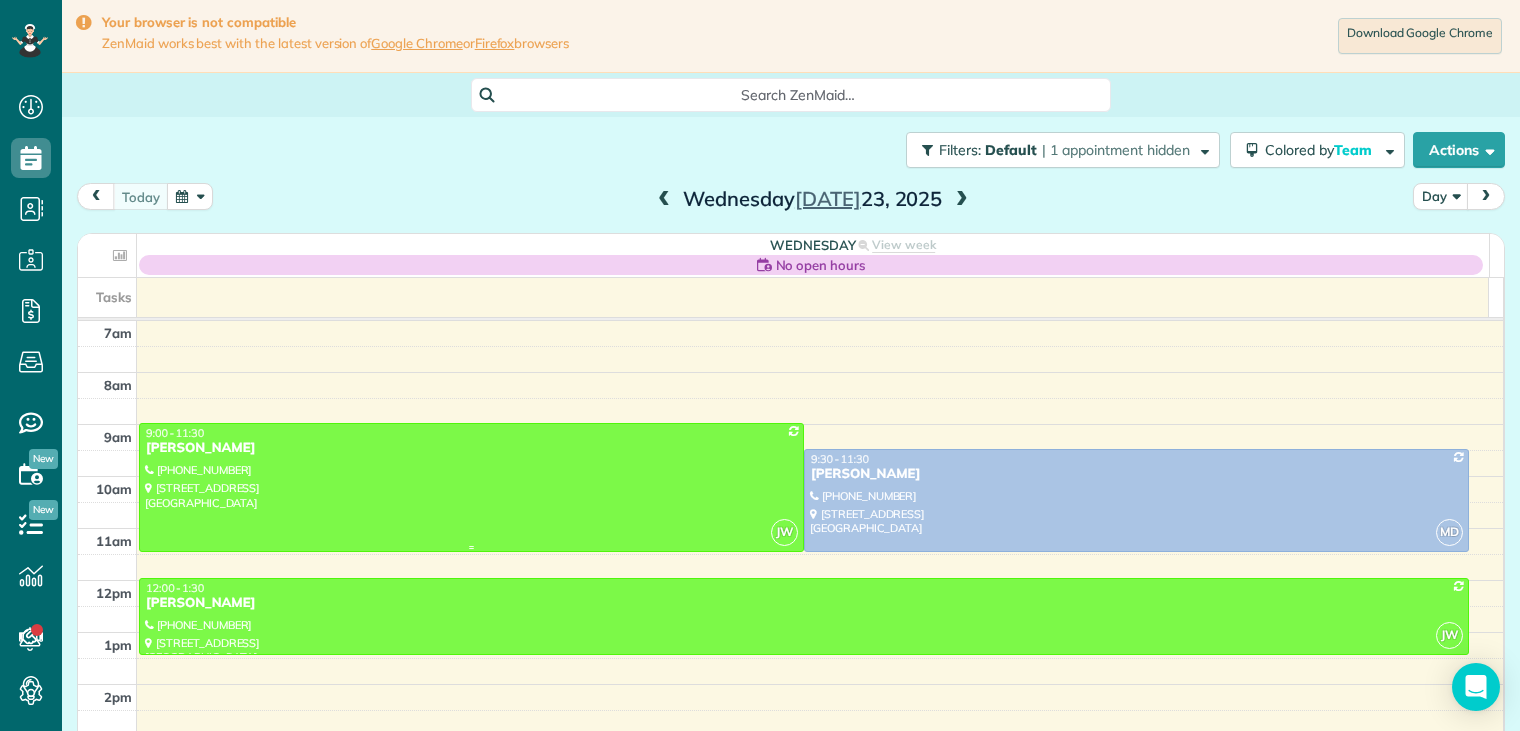 click on "9:00 - 11:30" at bounding box center [175, 433] 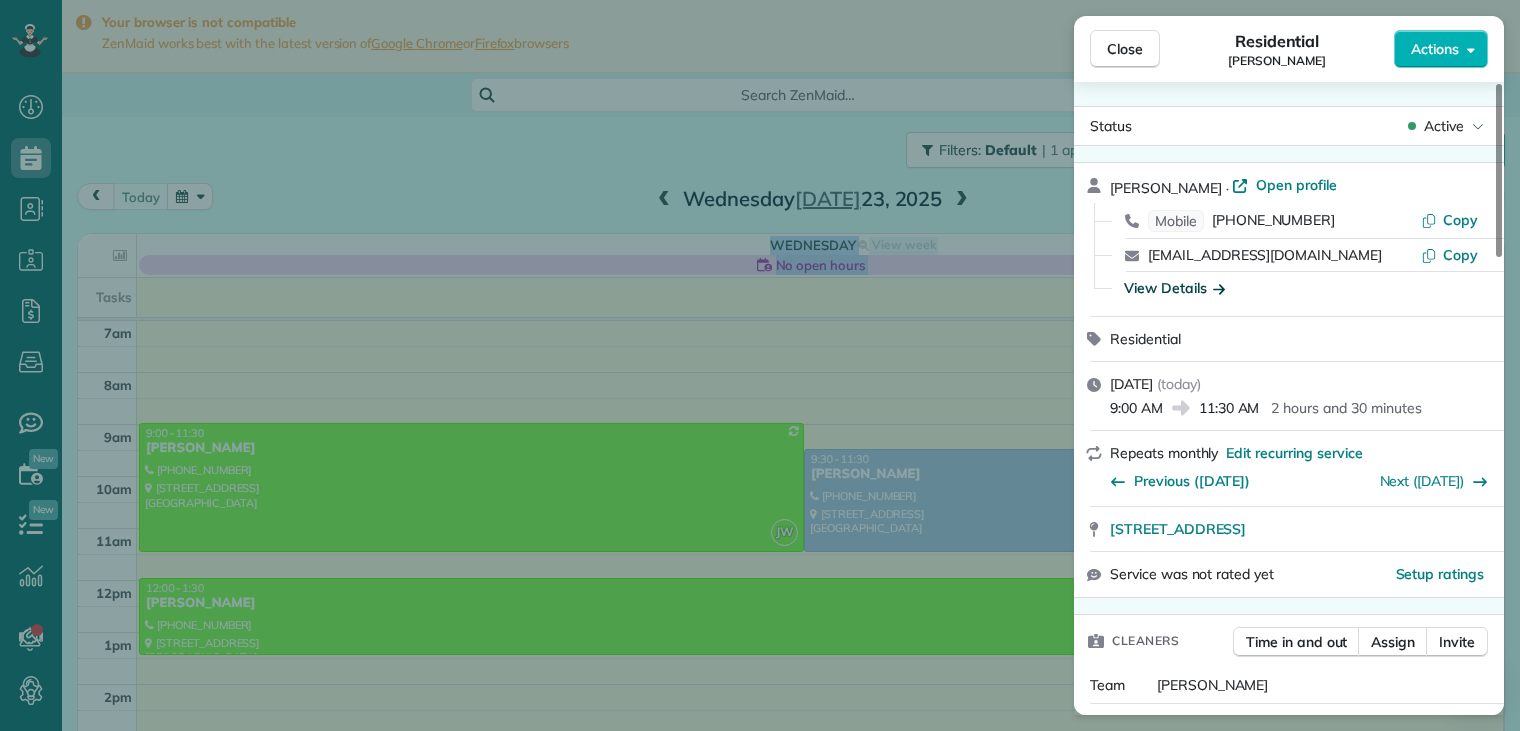 click 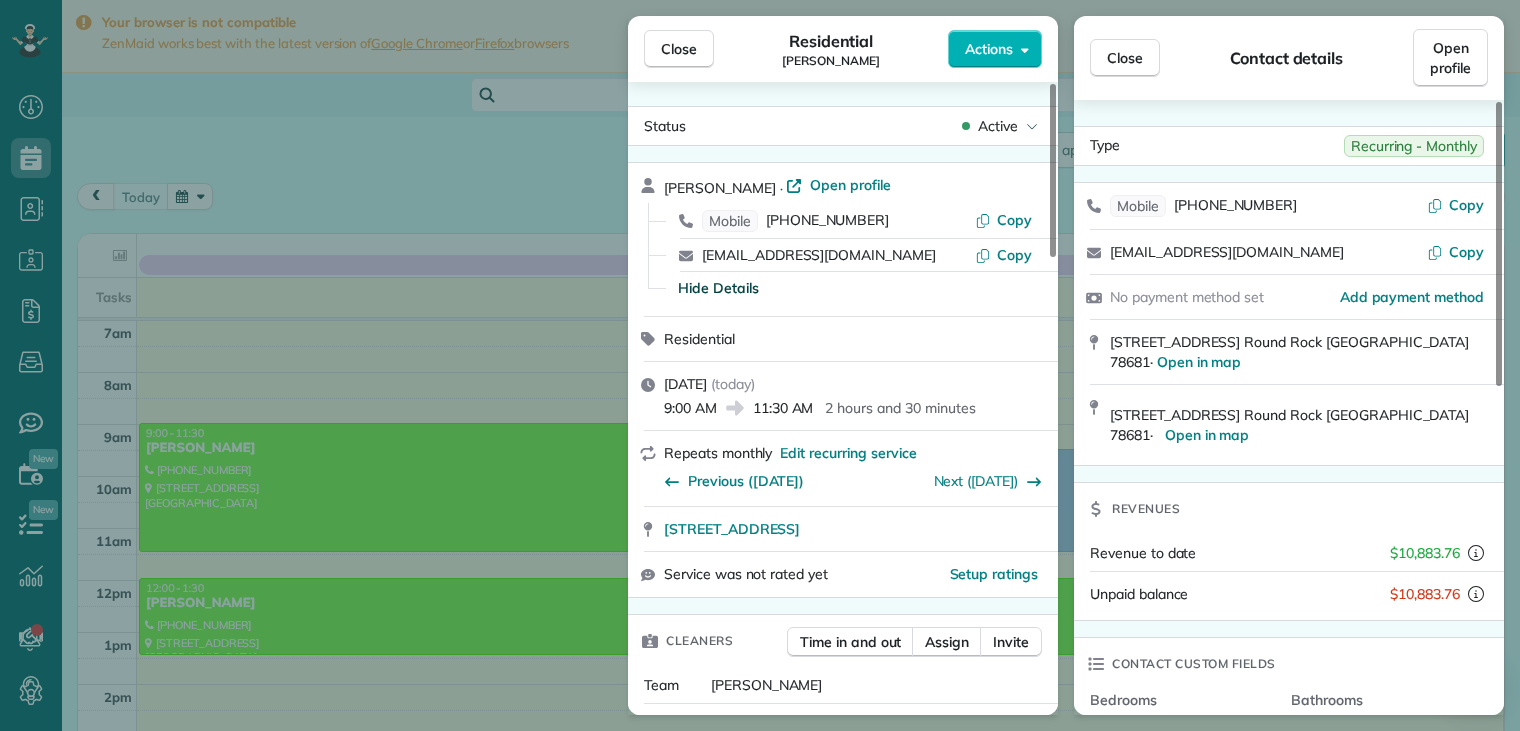 scroll, scrollTop: 100, scrollLeft: 0, axis: vertical 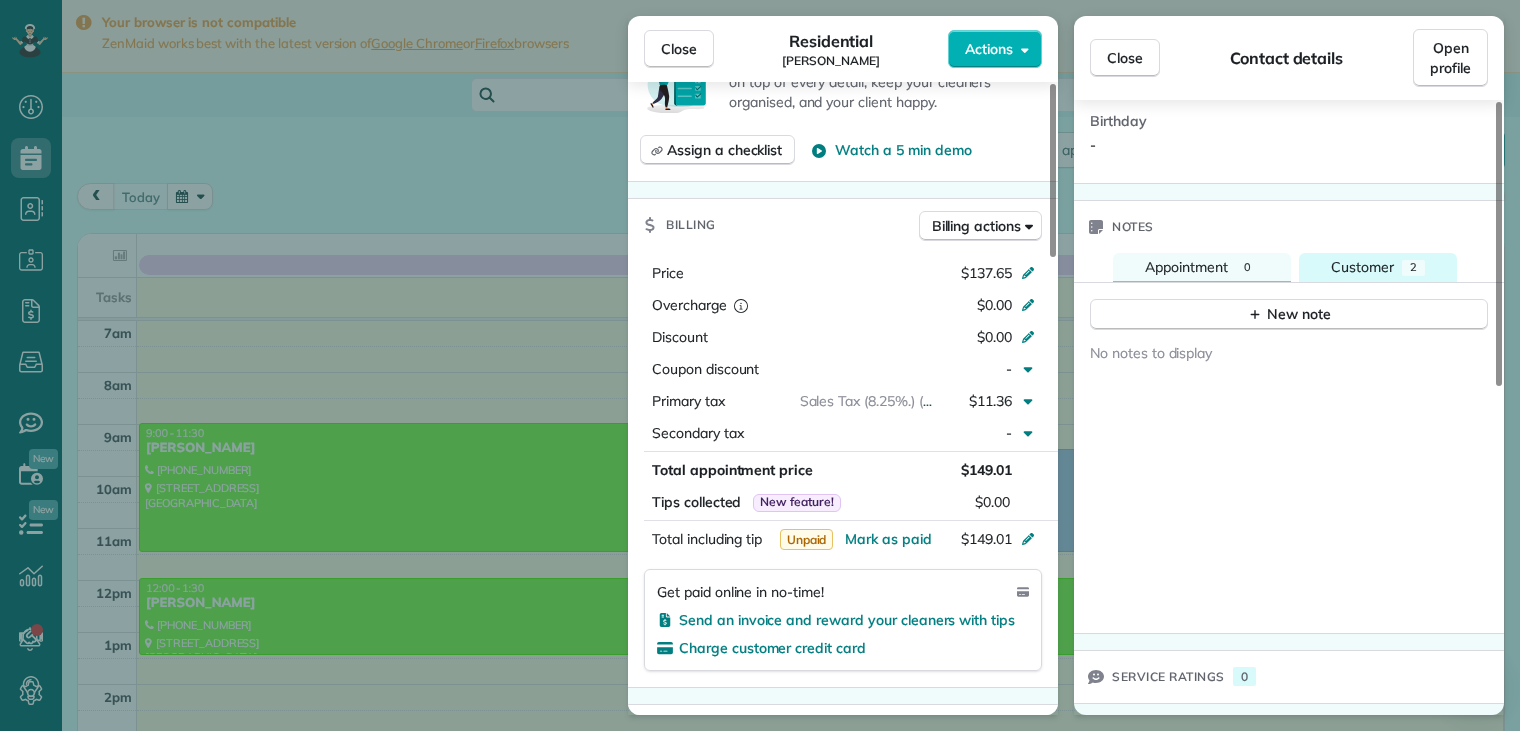 click on "Customer" at bounding box center [1362, 267] 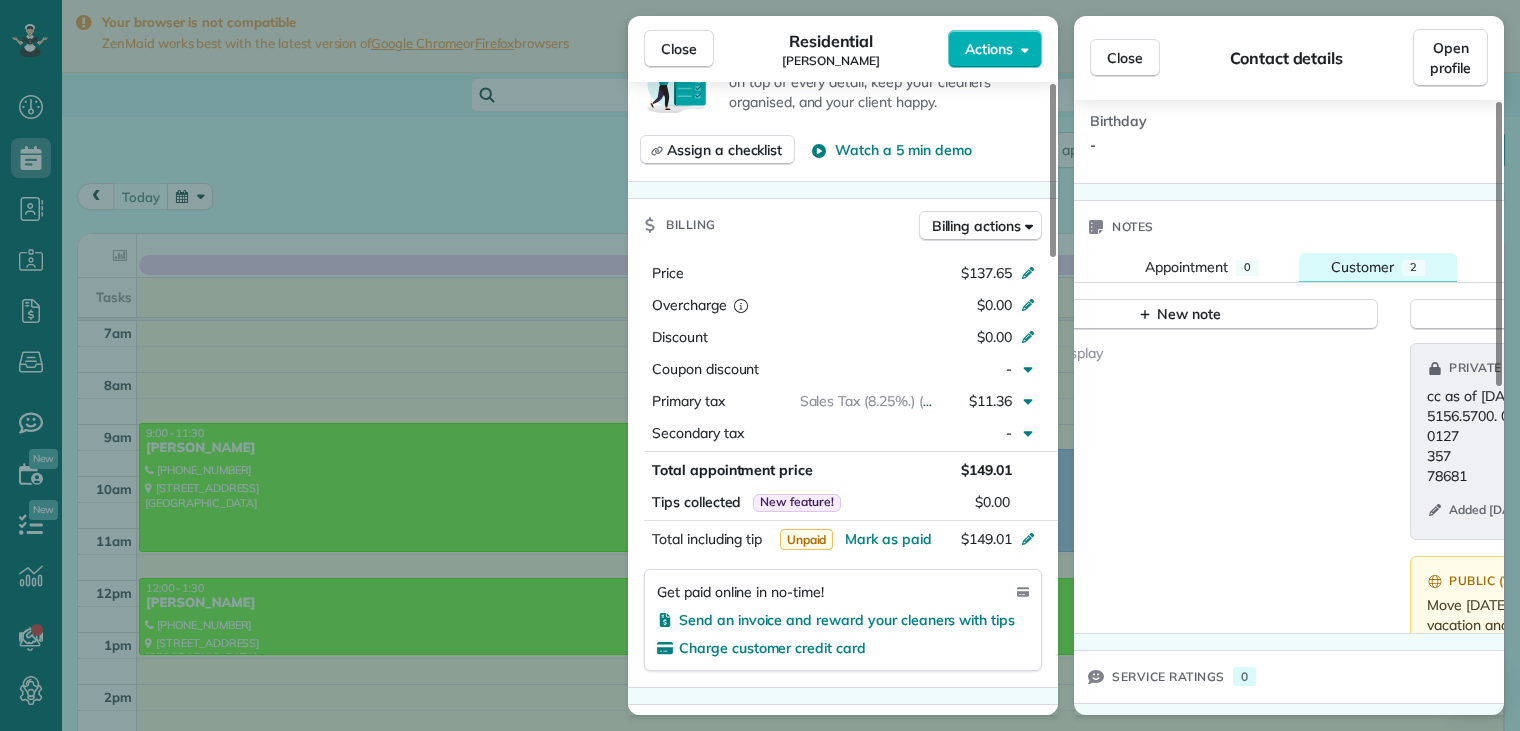click on "Customer" at bounding box center (1362, 267) 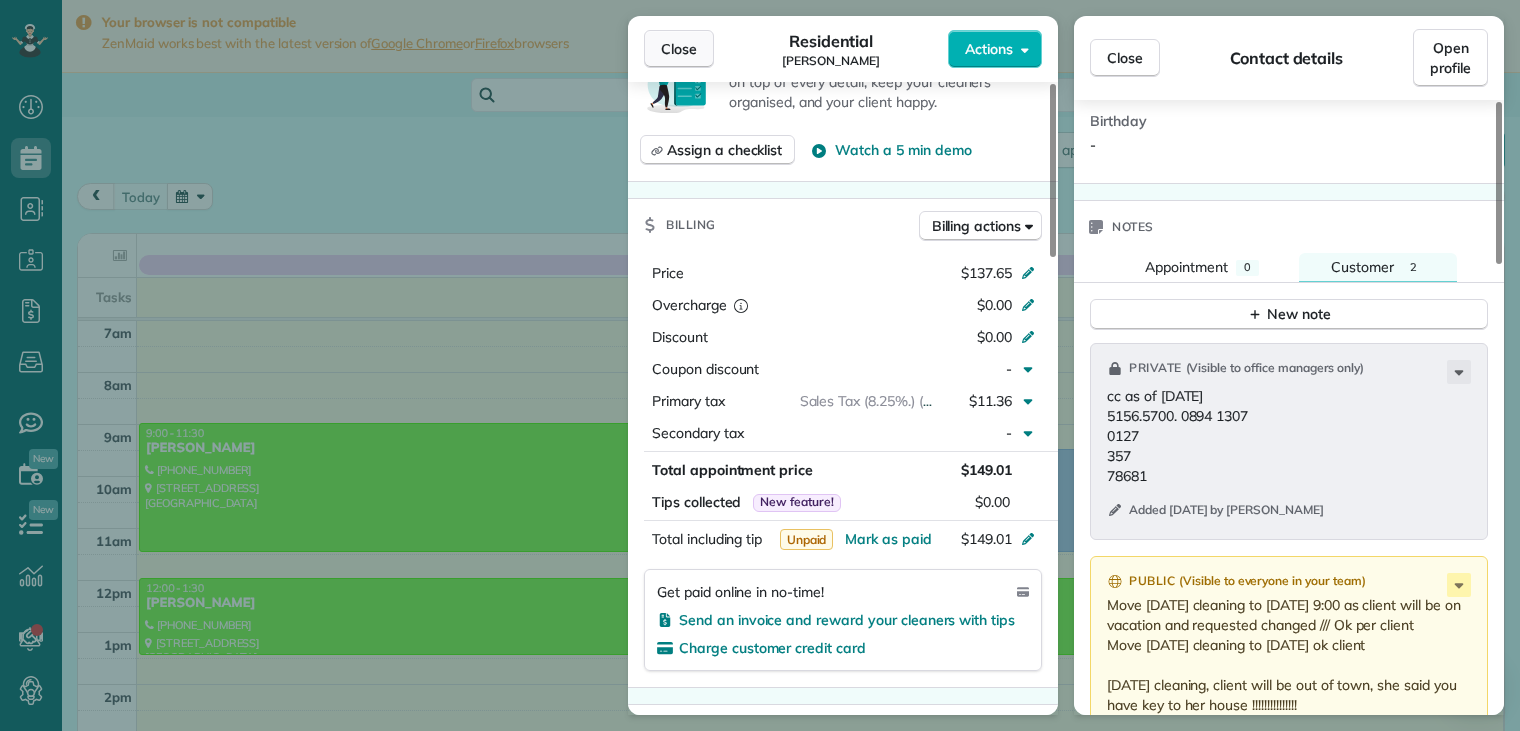 click on "Close" at bounding box center (679, 49) 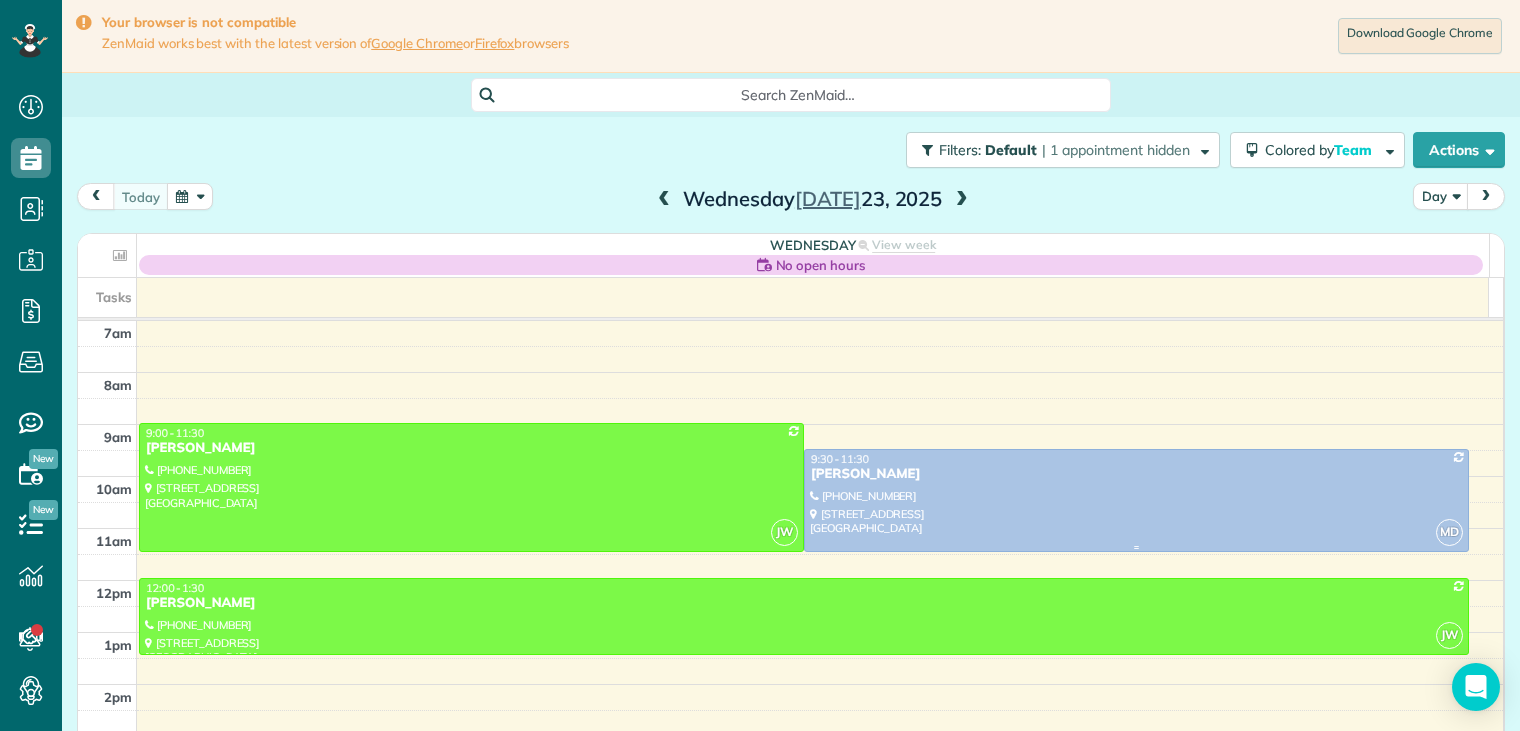 click on "[PERSON_NAME]" at bounding box center [1136, 474] 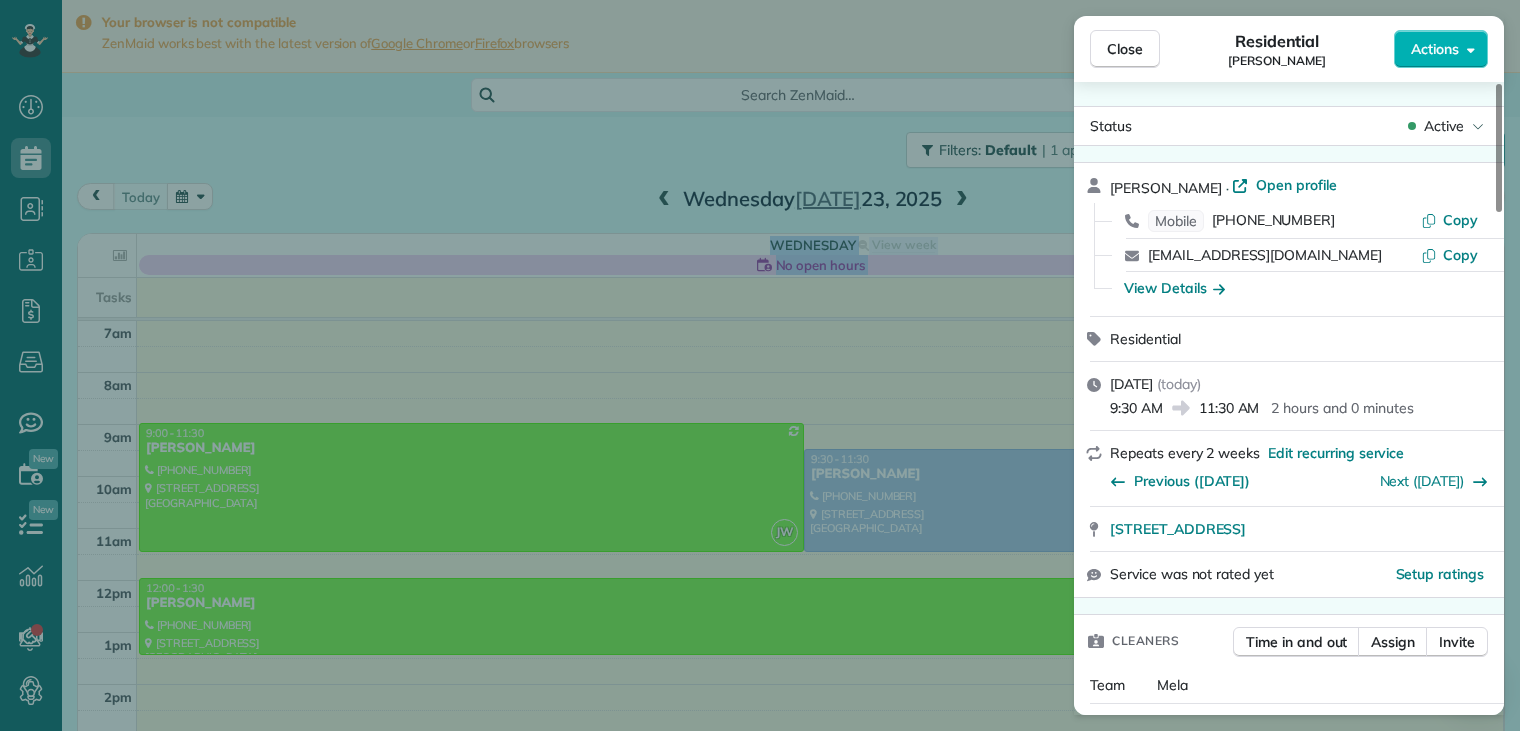 click 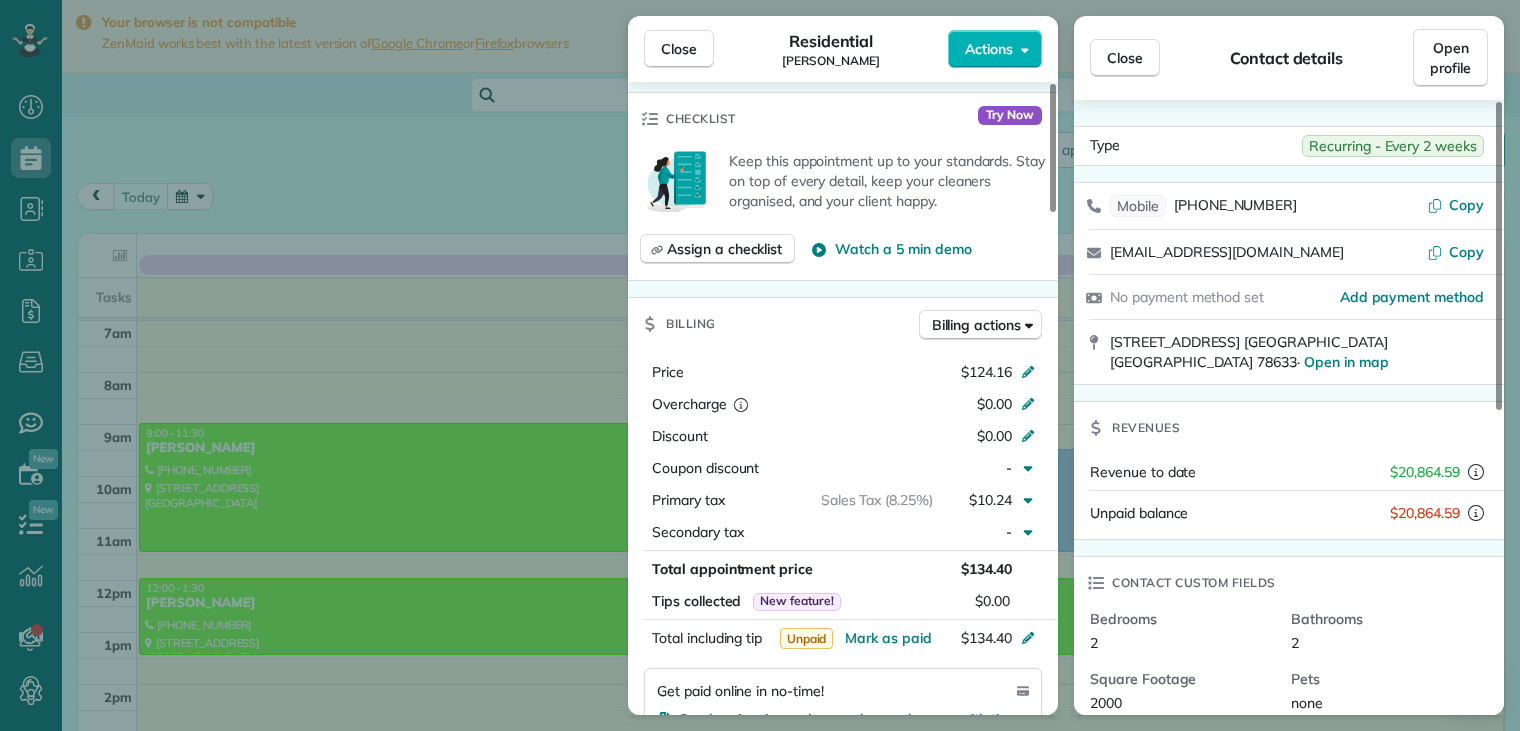 scroll, scrollTop: 800, scrollLeft: 0, axis: vertical 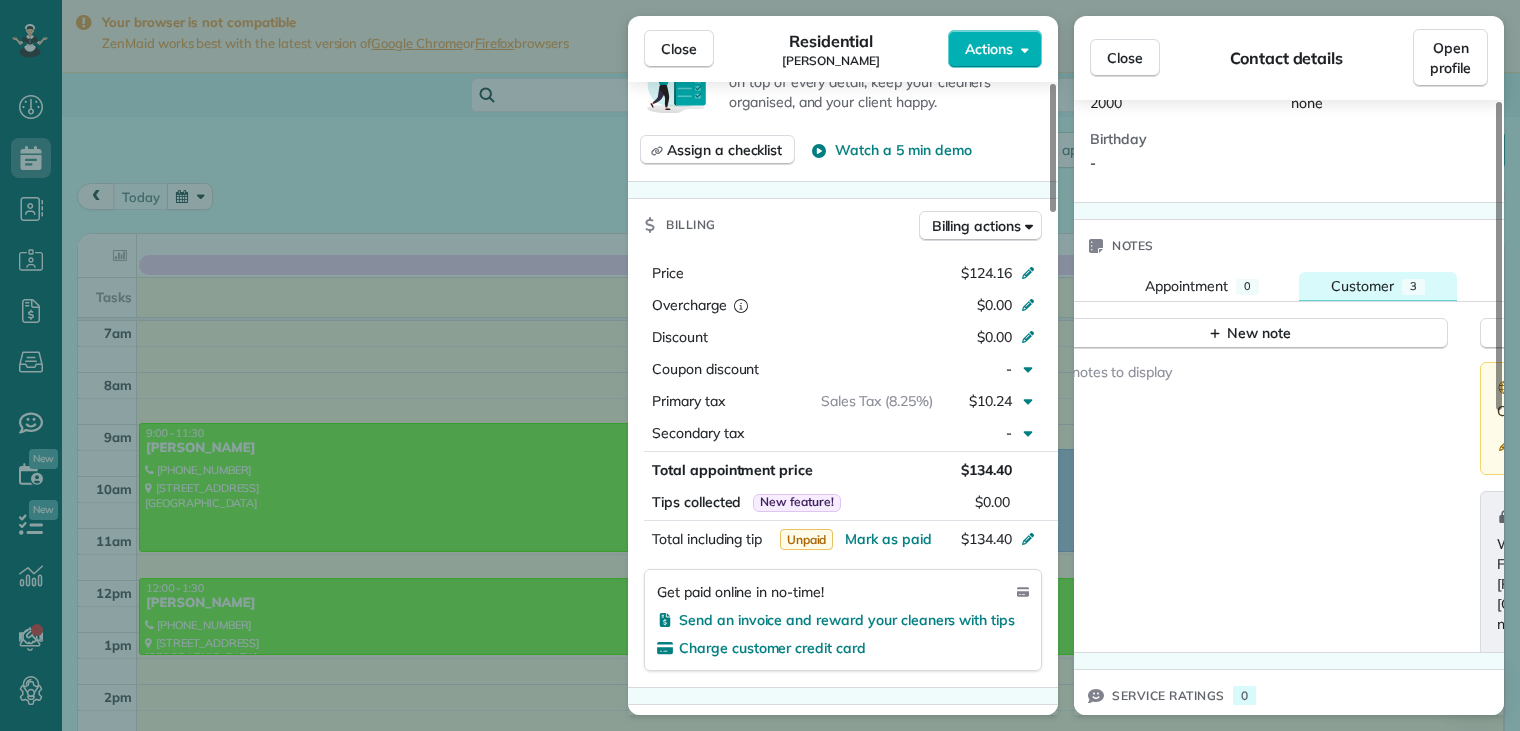 click on "Customer" at bounding box center [1362, 286] 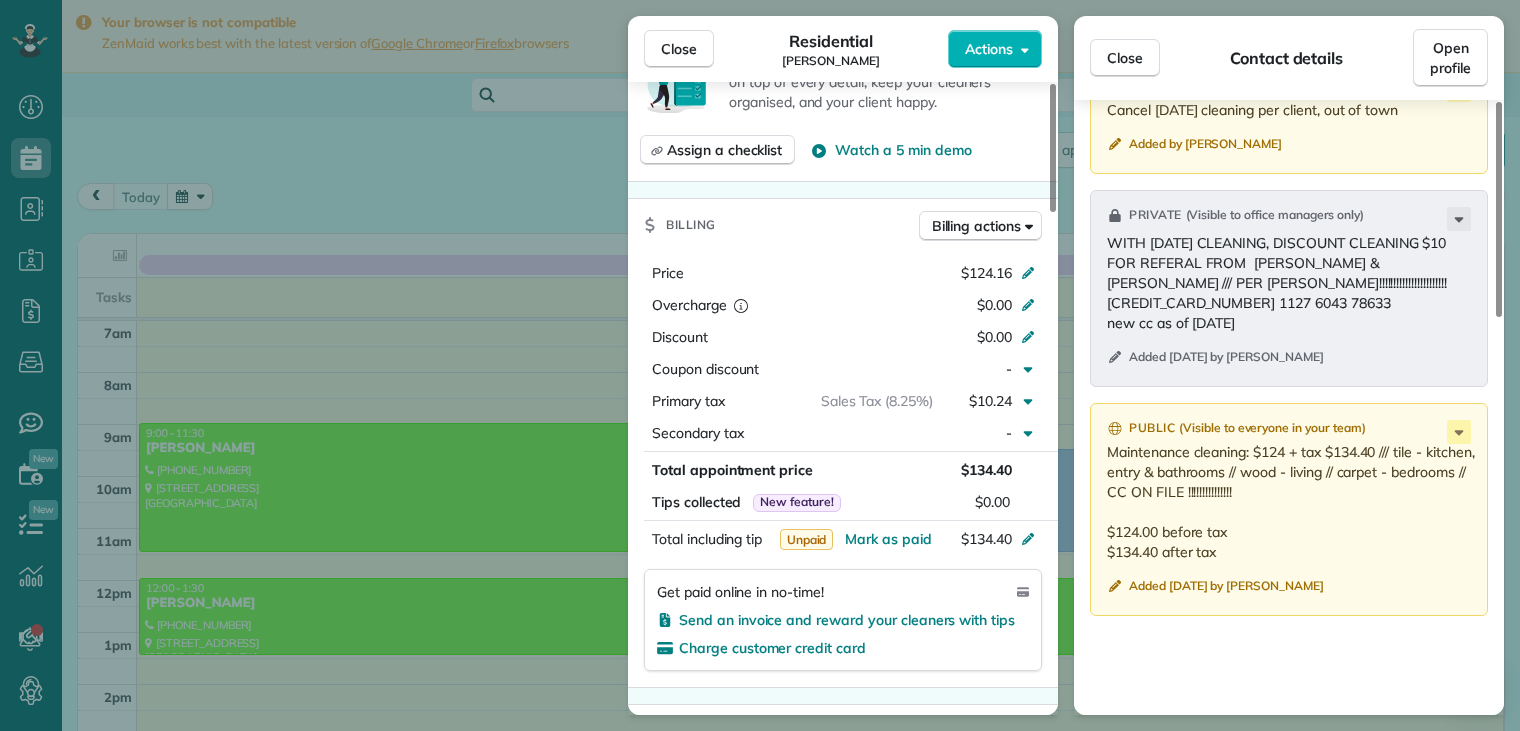 scroll, scrollTop: 1000, scrollLeft: 0, axis: vertical 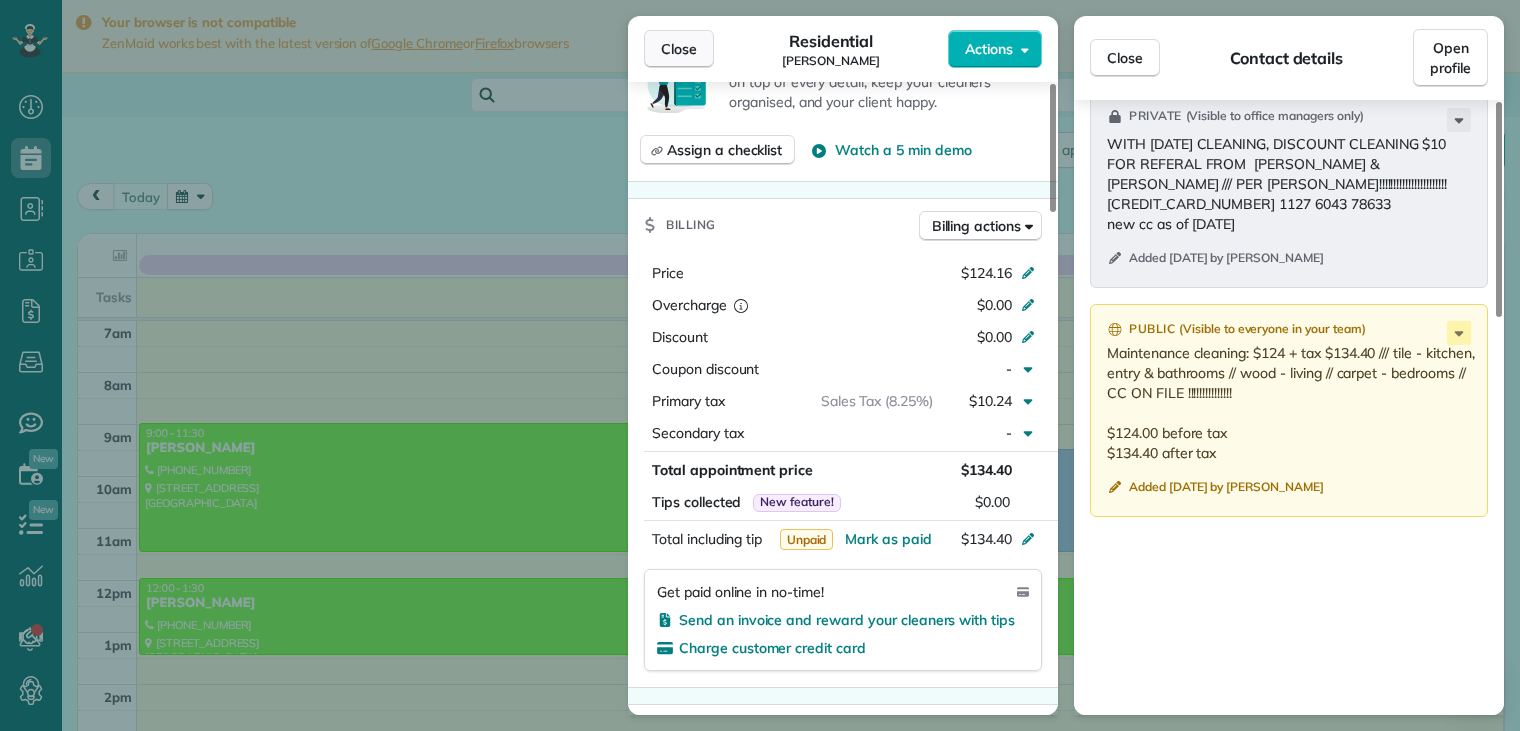 click on "Close" at bounding box center (679, 49) 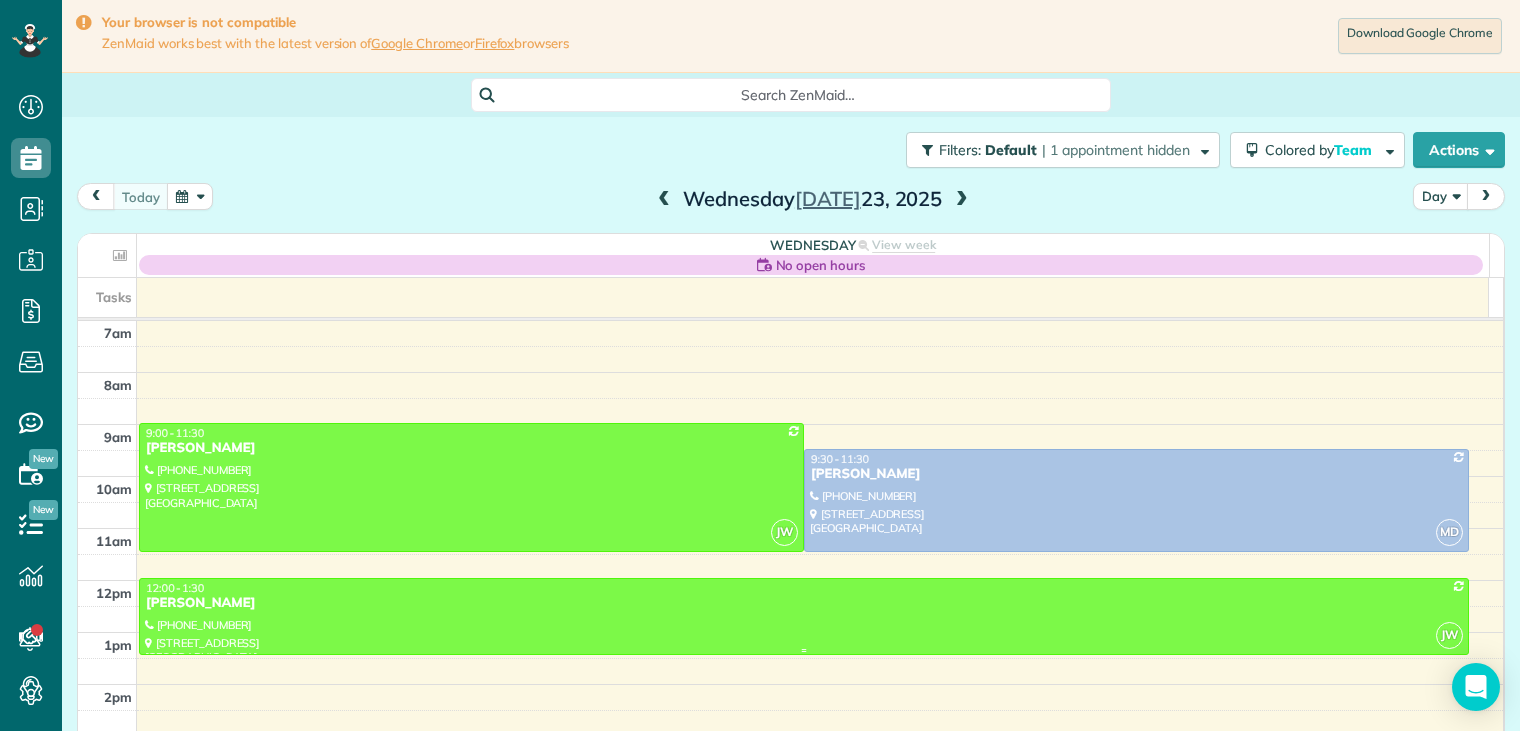 click on "[PERSON_NAME]" at bounding box center [804, 603] 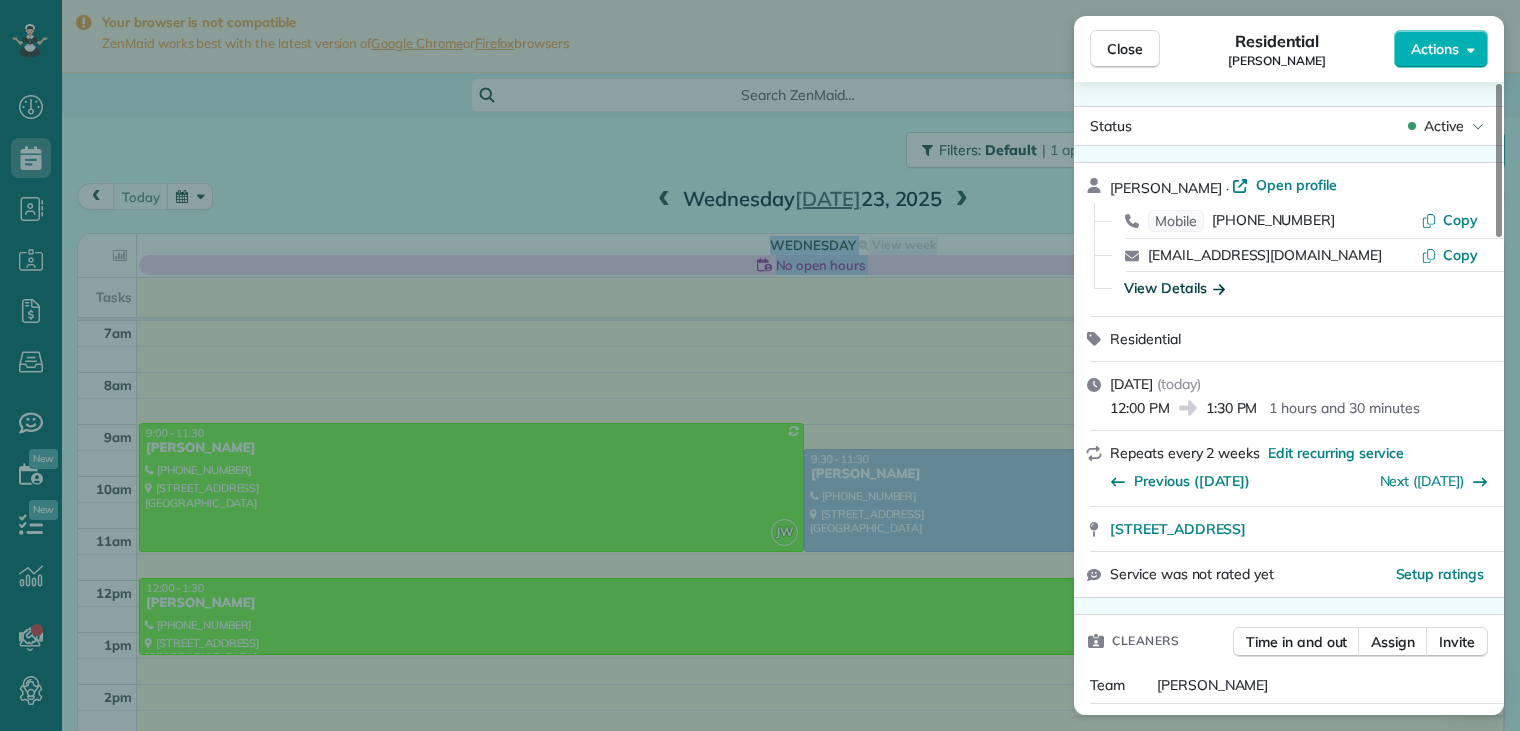 click 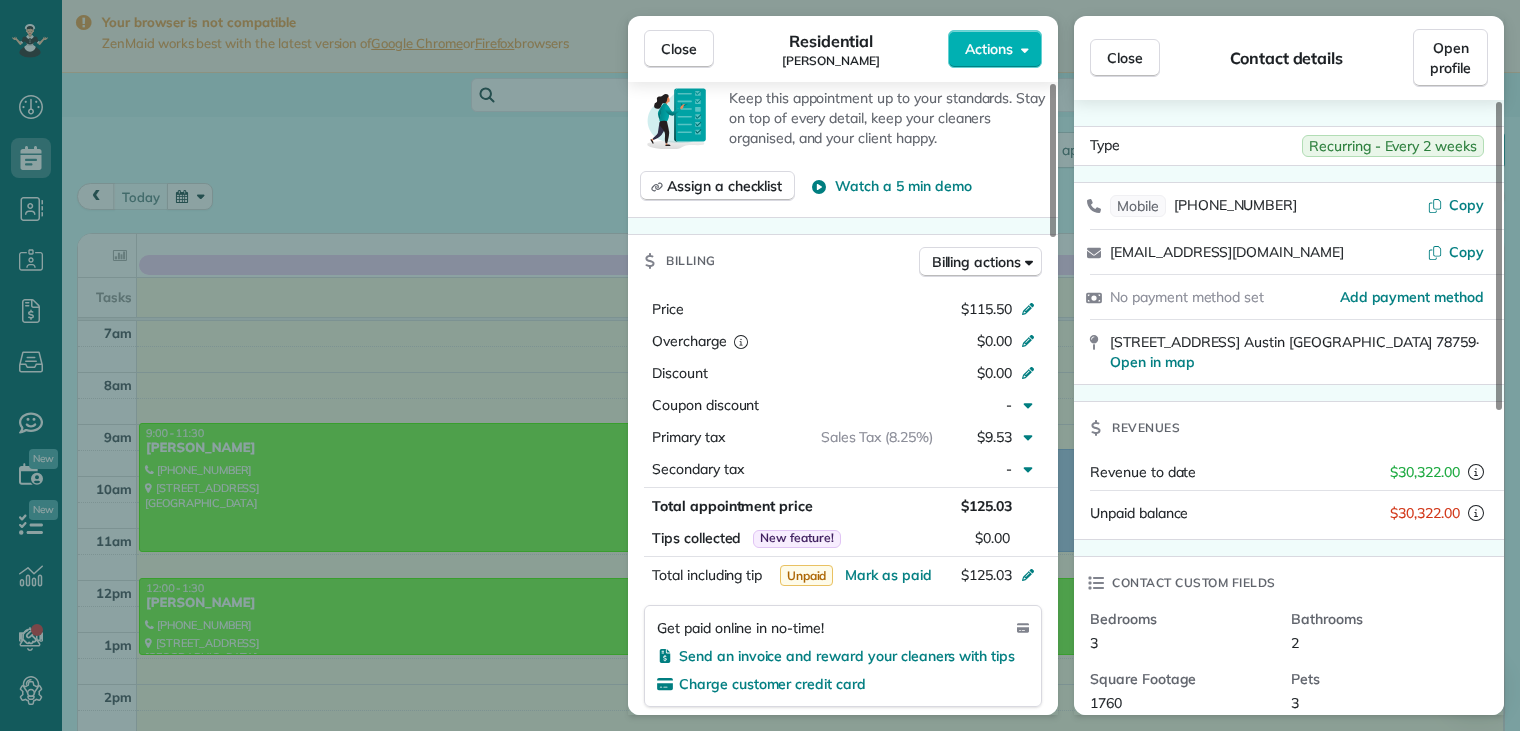 scroll, scrollTop: 800, scrollLeft: 0, axis: vertical 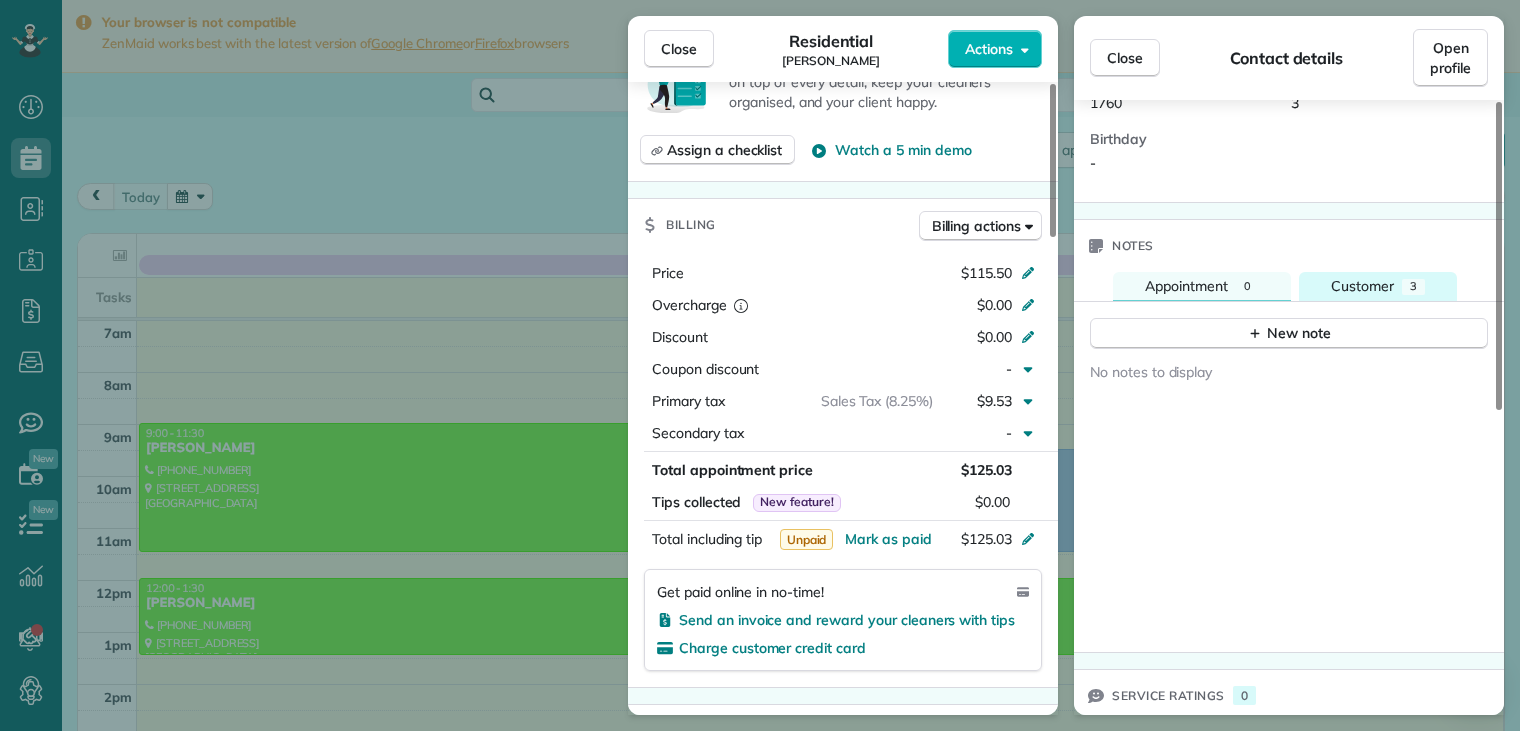 click on "Customer" at bounding box center (1362, 286) 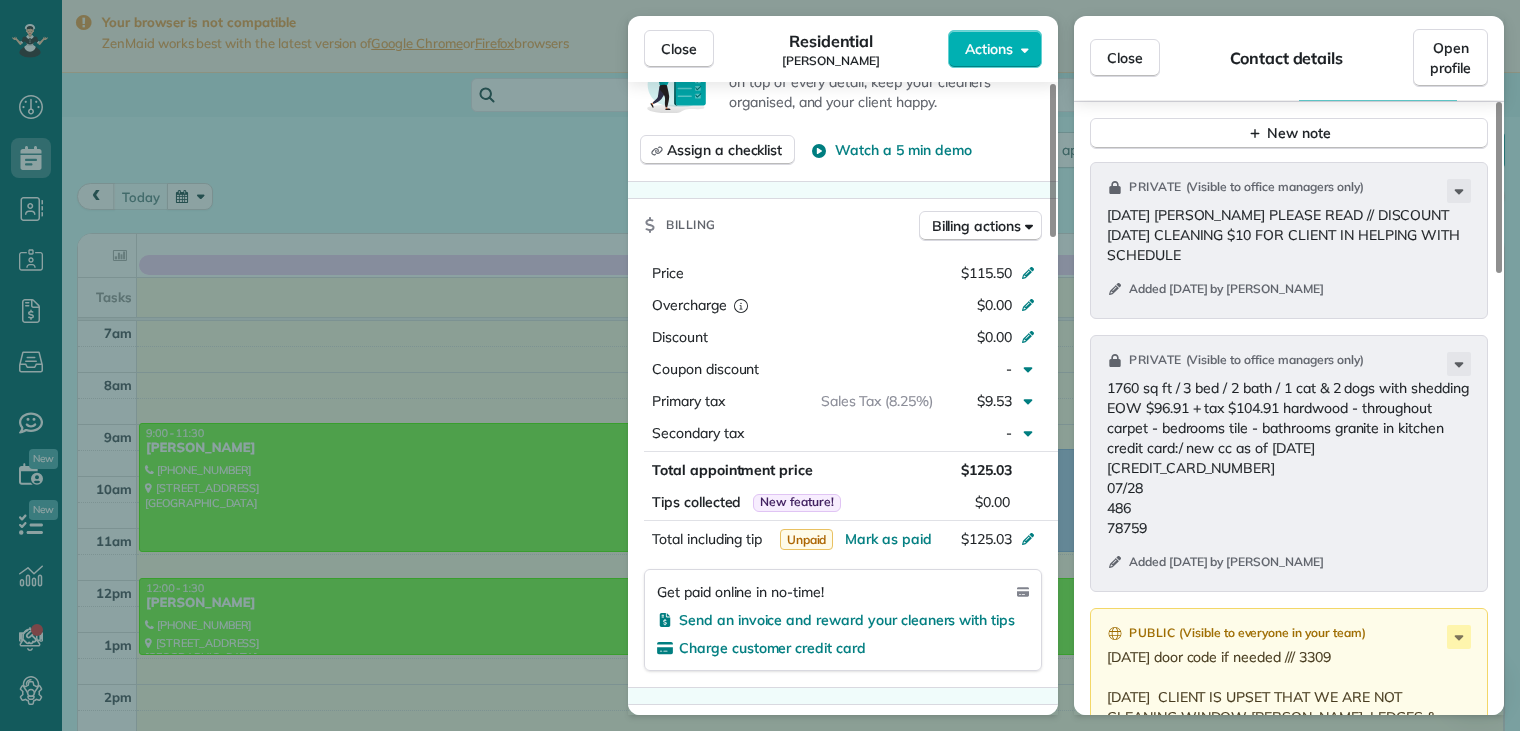 scroll, scrollTop: 900, scrollLeft: 0, axis: vertical 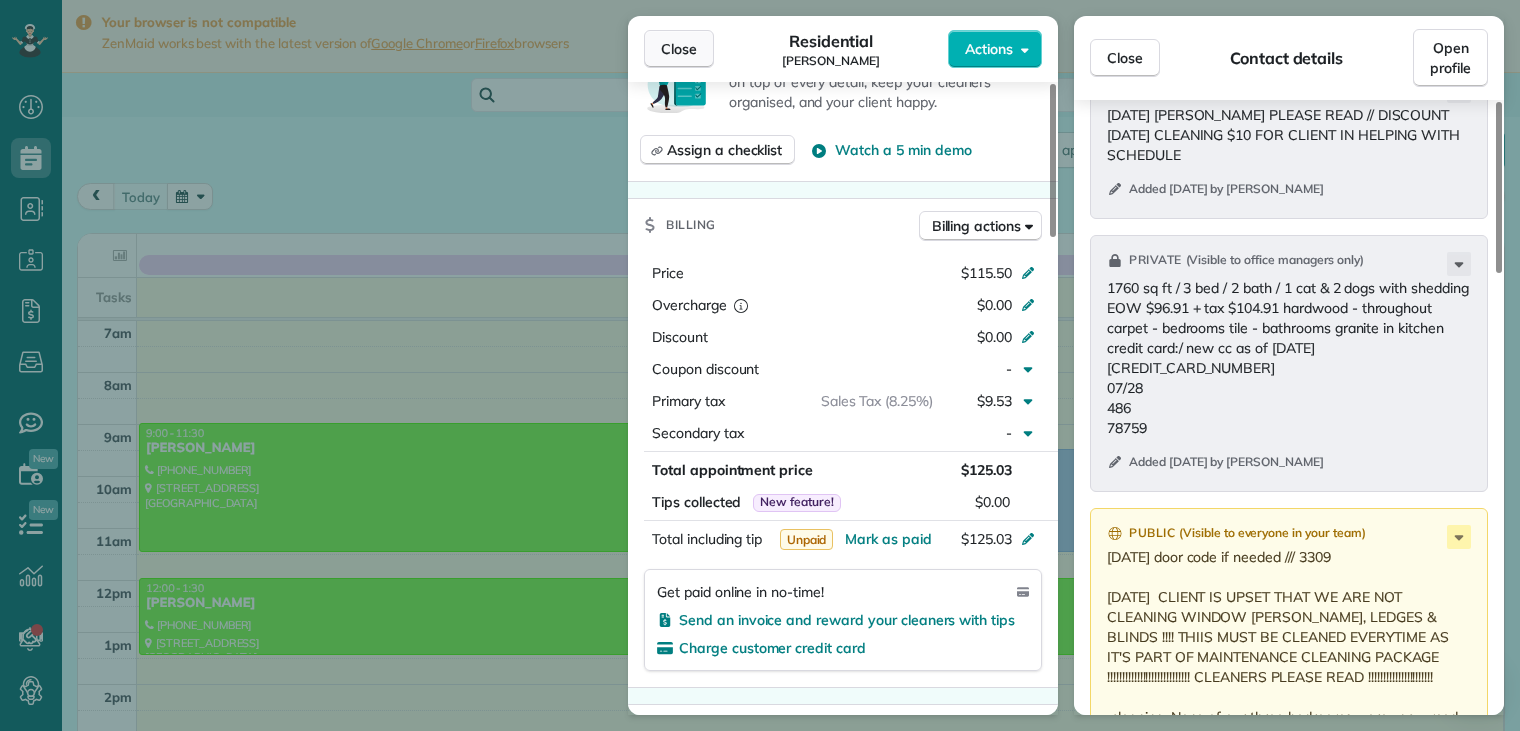 click on "Close" at bounding box center [679, 49] 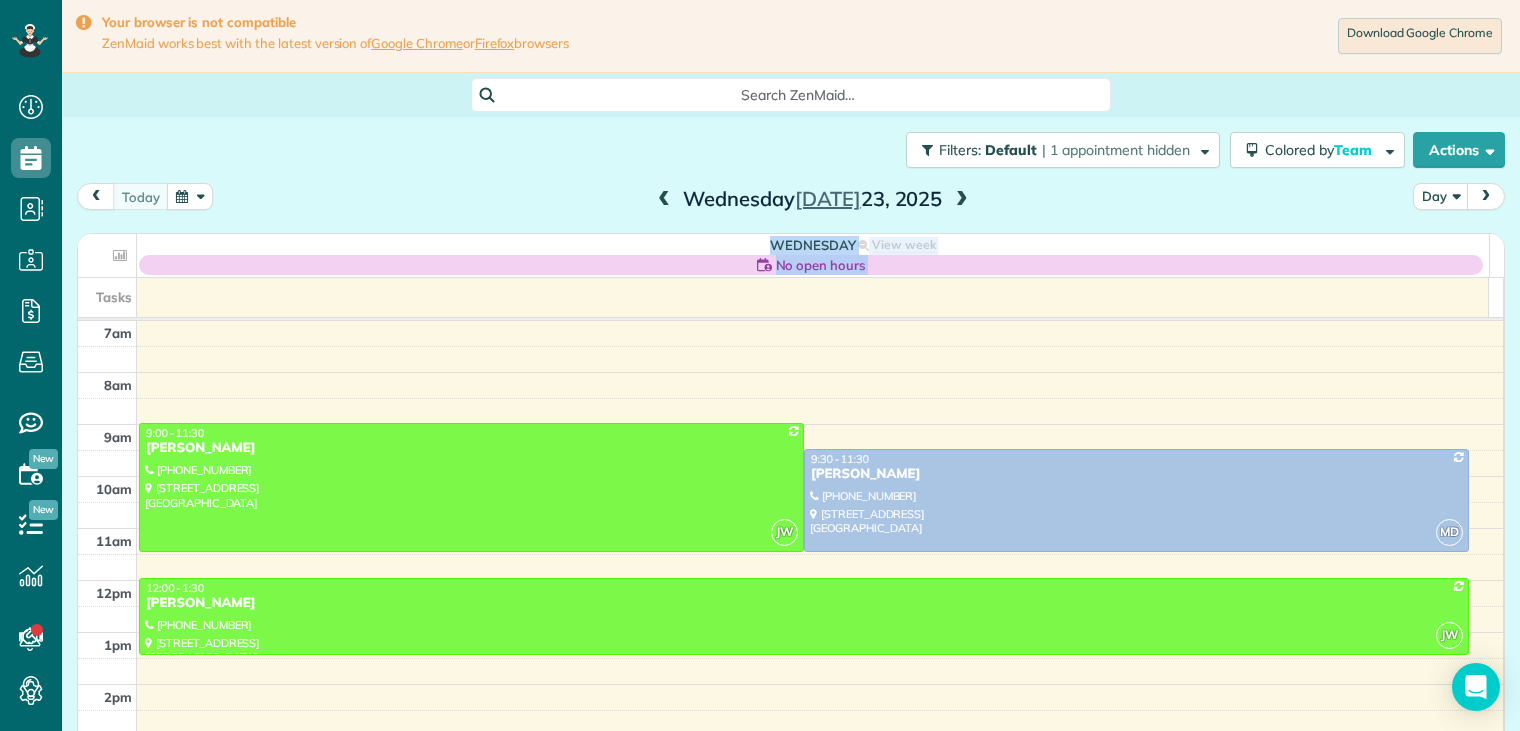 click at bounding box center [664, 200] 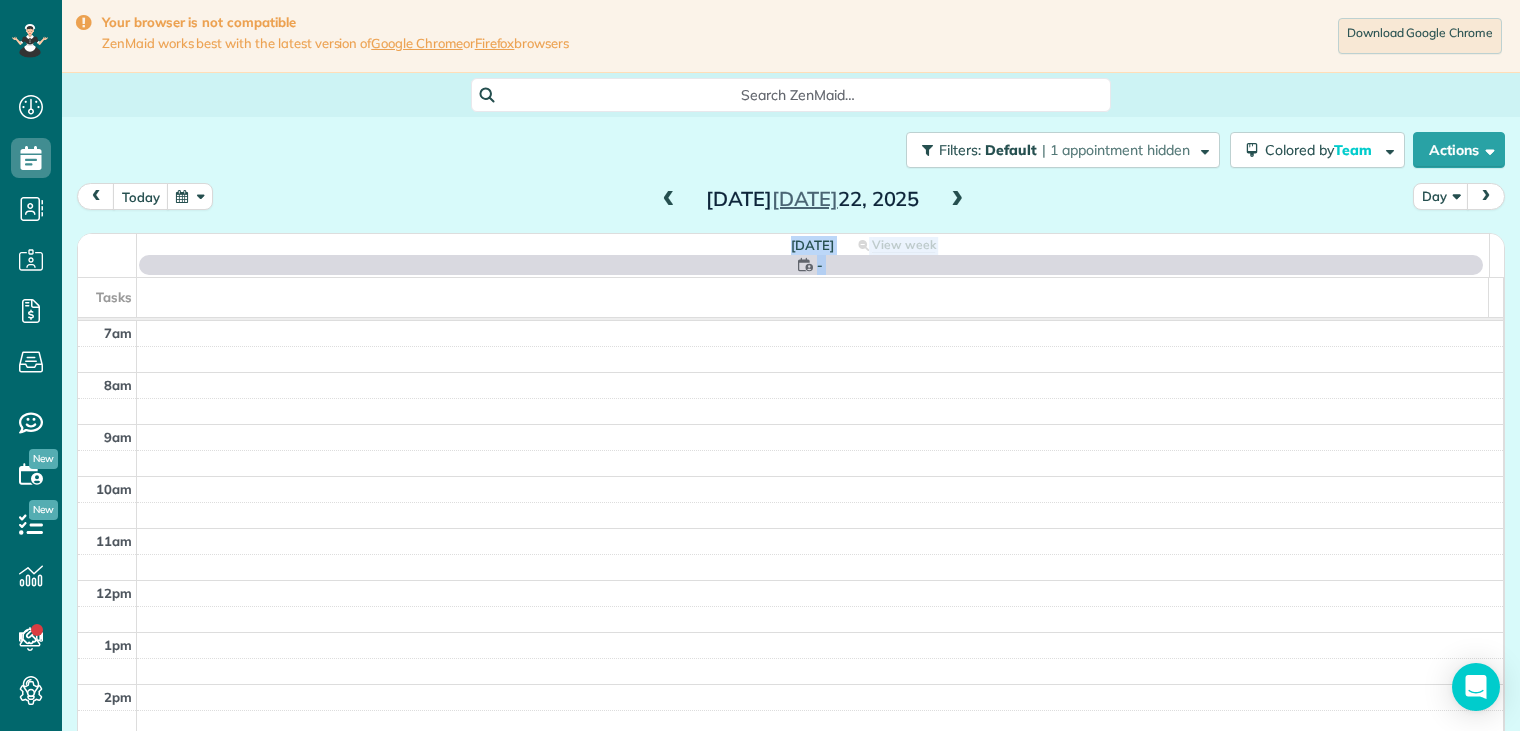 click at bounding box center (669, 200) 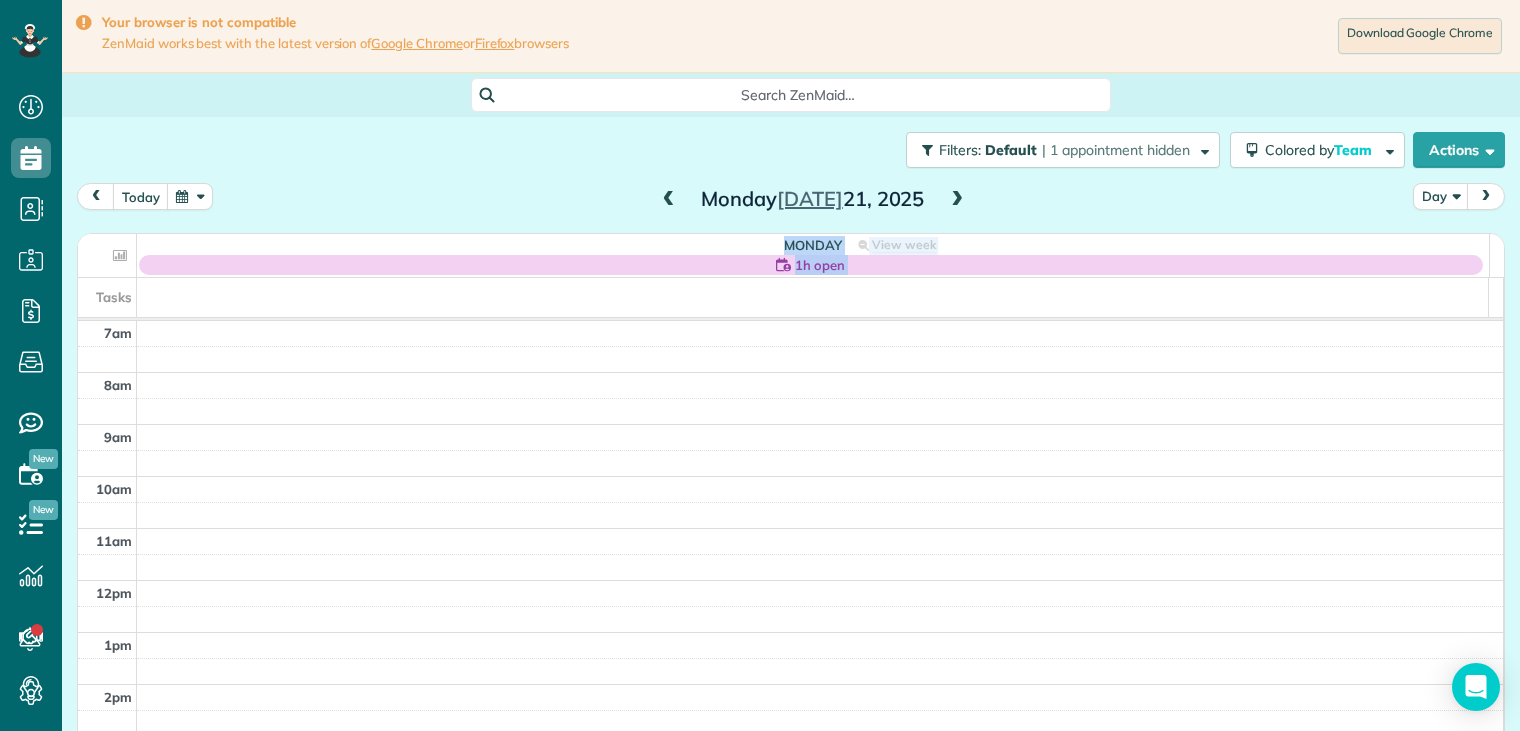 click at bounding box center [957, 200] 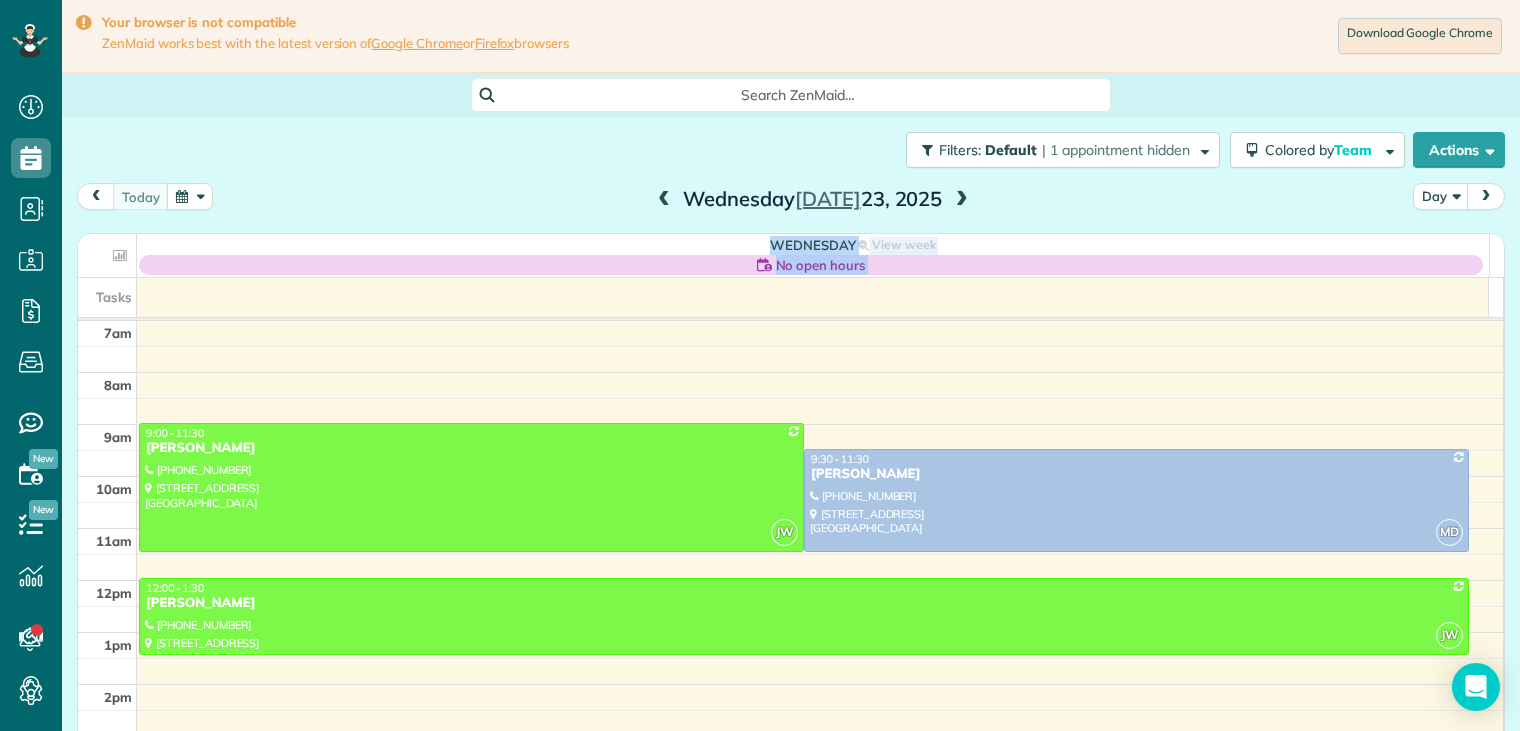 click at bounding box center [664, 200] 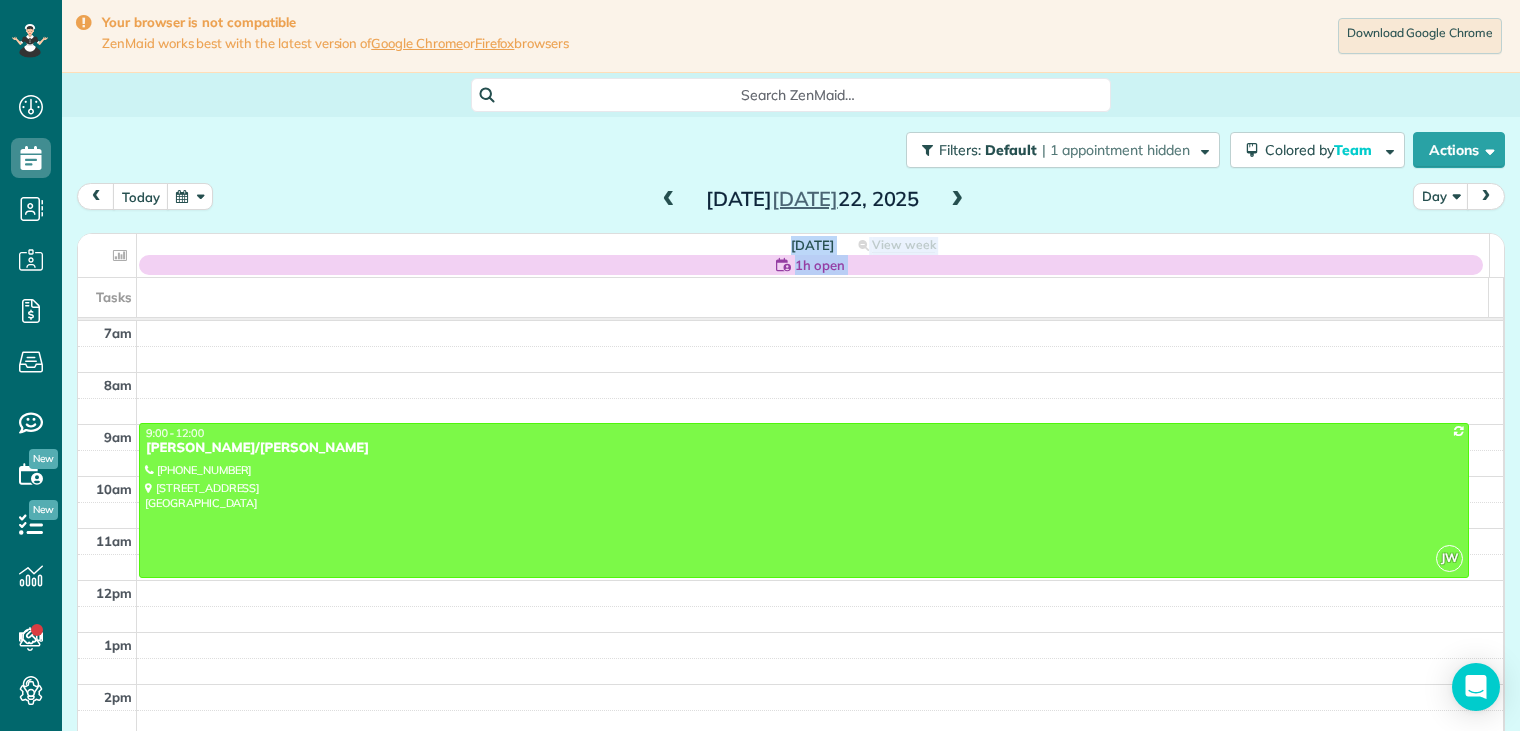 click on "Filters:   Default
|  1 appointment hidden
Colored by  Team
Color by Cleaner
Color by Team
Color by Status
Color by Recurrence
Color by Paid/Unpaid
Filters  Default
Schedule Changes
Actions
Create Appointment
Create Task
Clock In/Out
Send Work Orders
Print Route Sheets
[DATE] Emails/Texts
View Metrics" at bounding box center [791, 150] 